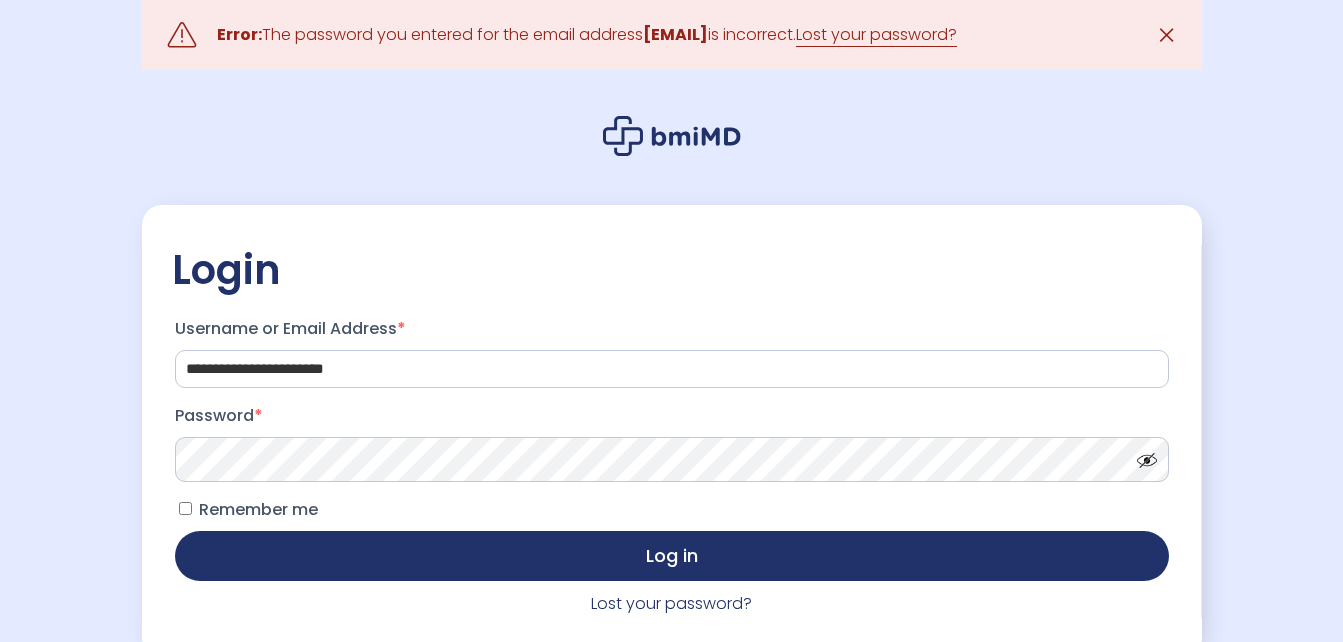scroll, scrollTop: 0, scrollLeft: 0, axis: both 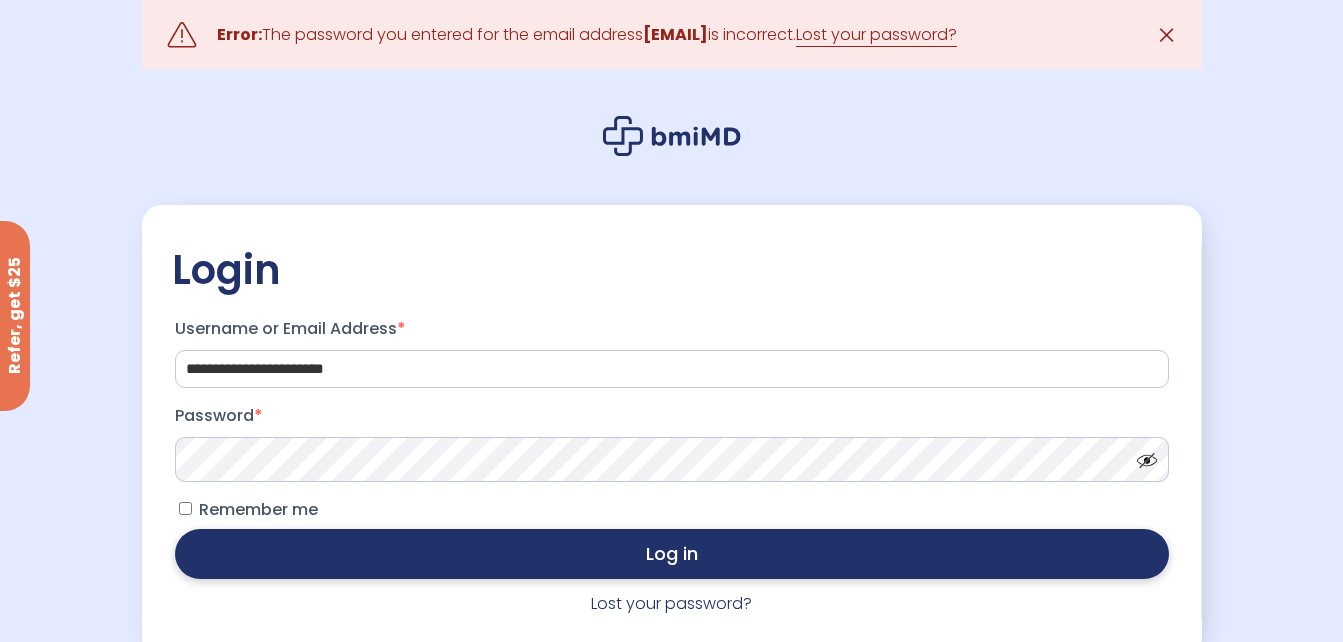click on "Log in" at bounding box center (672, 554) 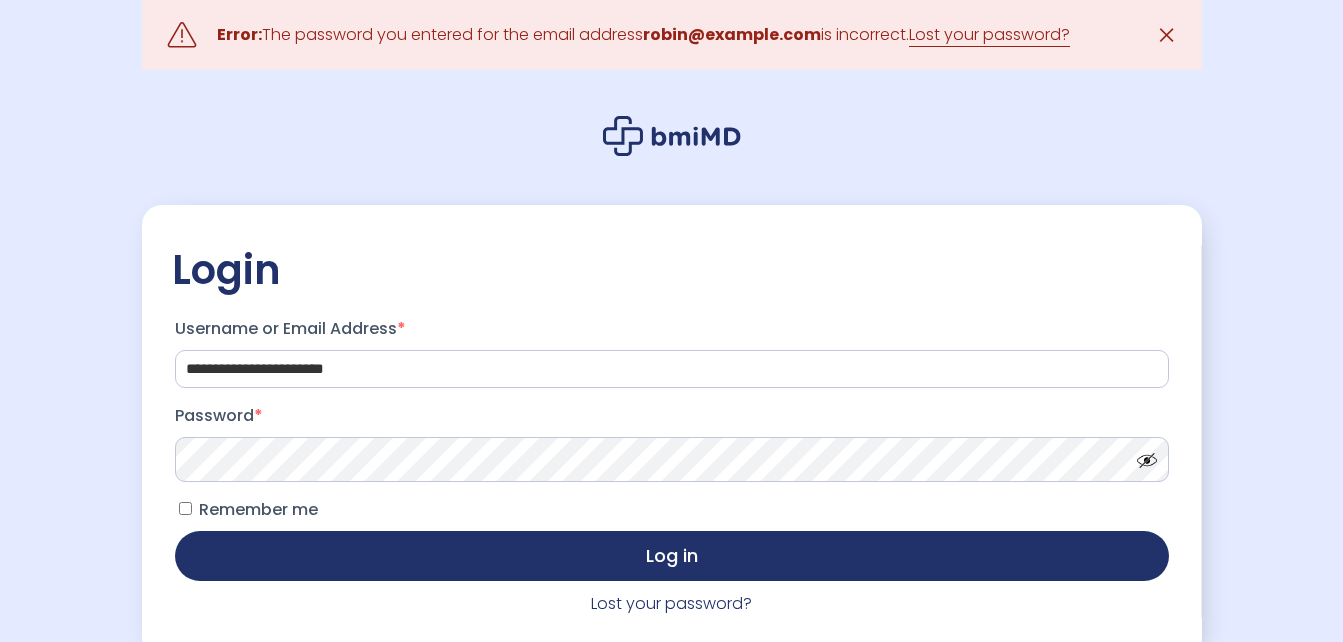 scroll, scrollTop: 0, scrollLeft: 0, axis: both 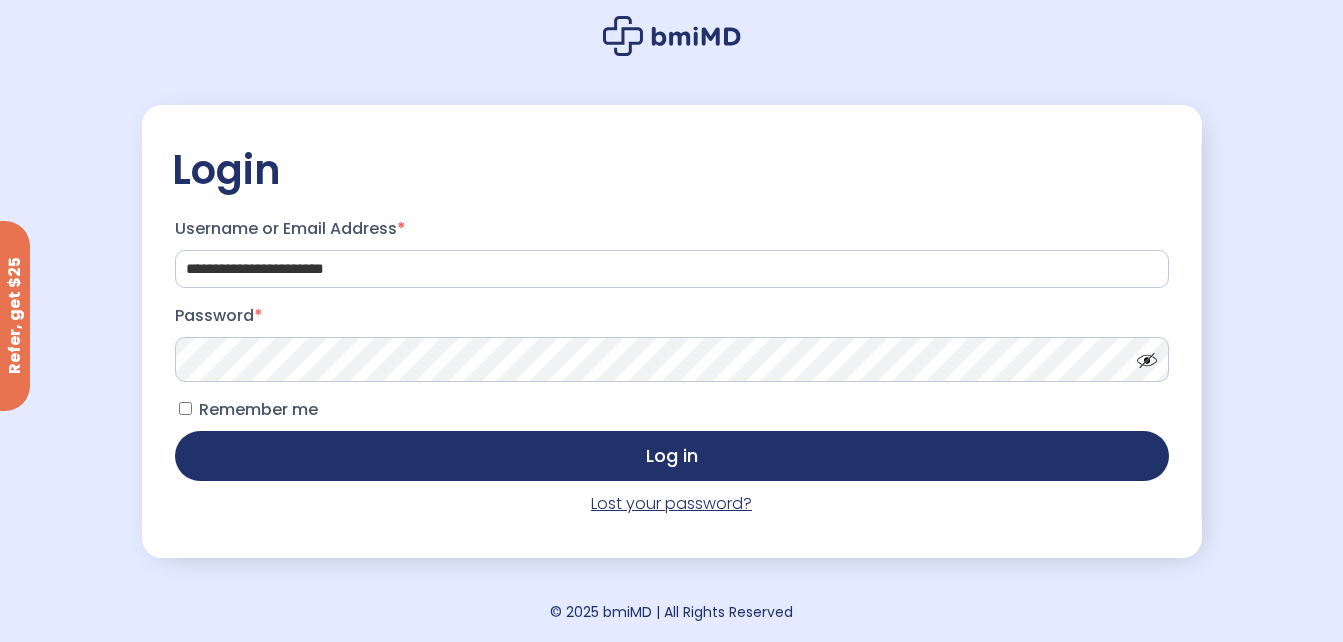 click on "Lost your password?" at bounding box center [671, 503] 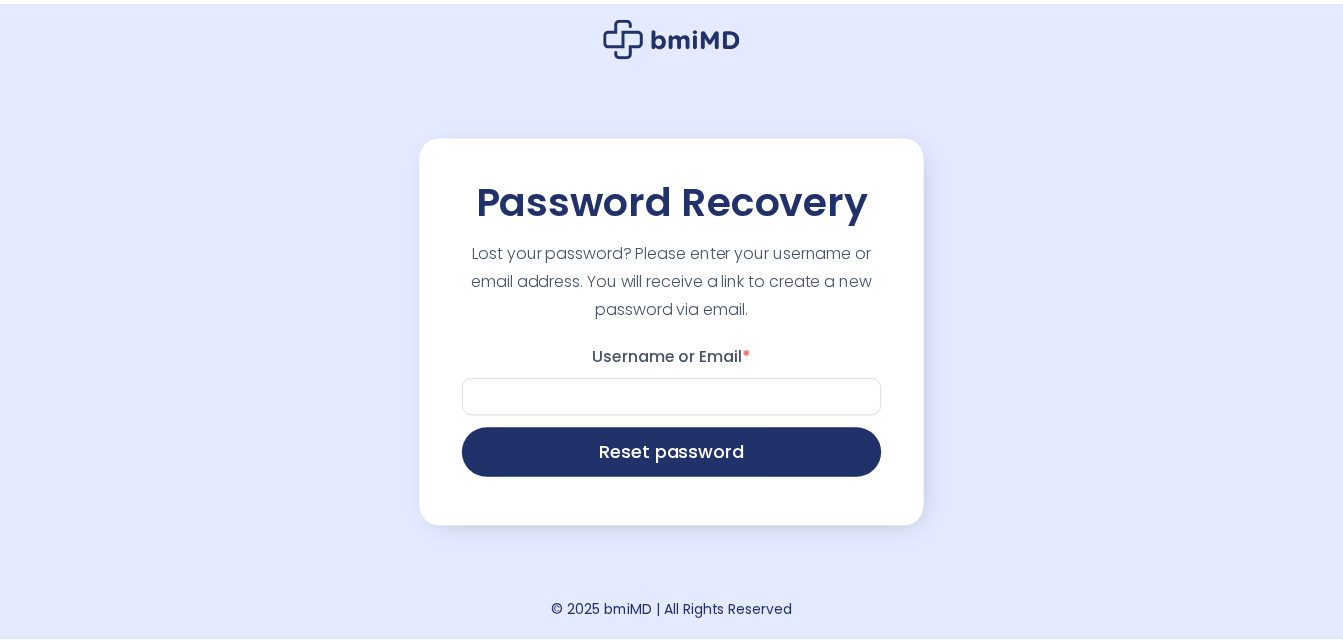 scroll, scrollTop: 0, scrollLeft: 0, axis: both 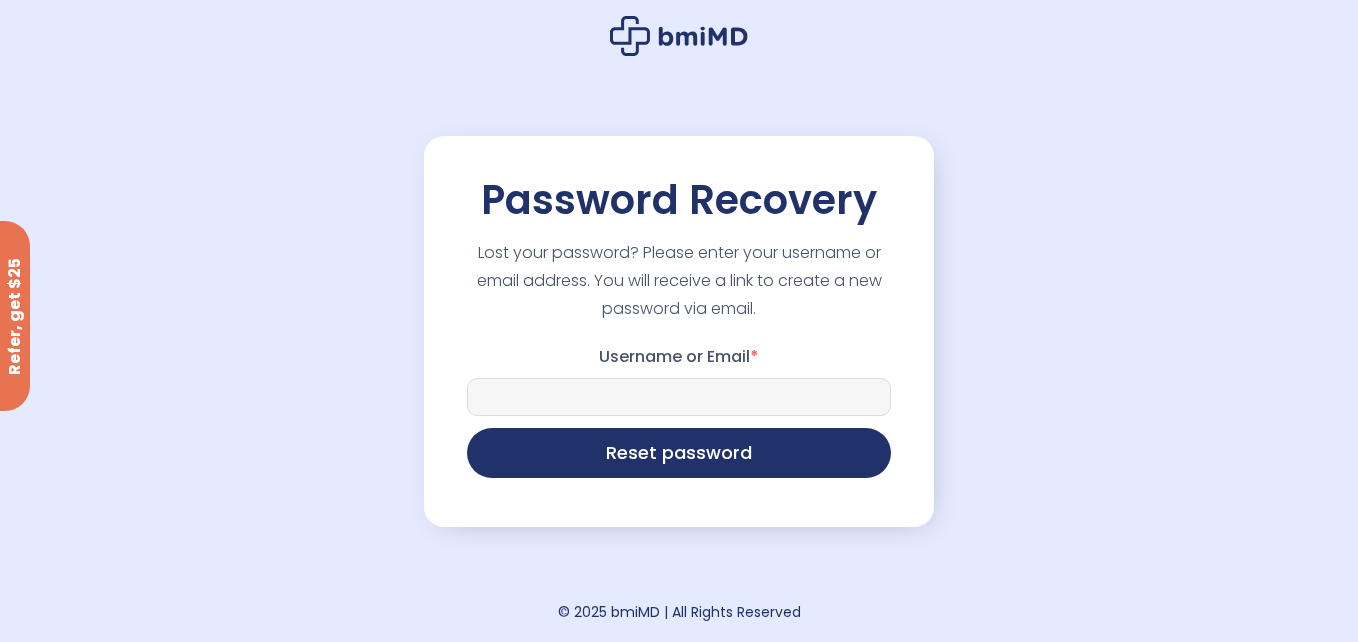 click on "Username or Email  *" at bounding box center [679, 397] 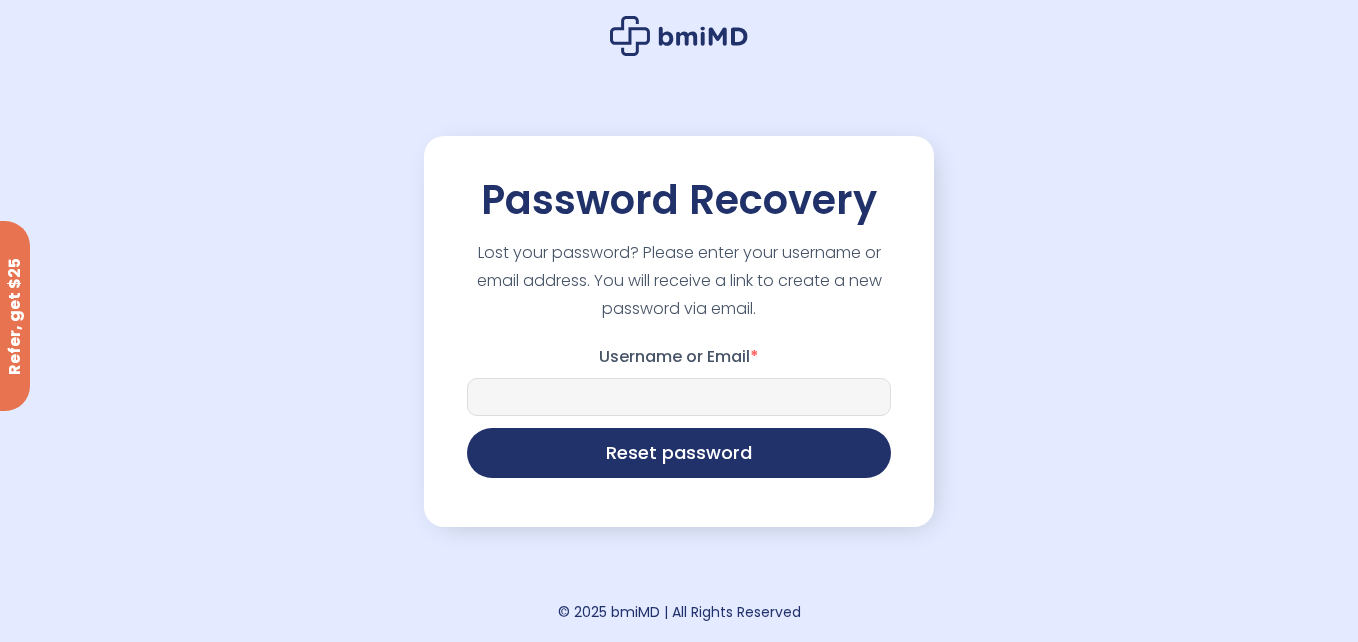 type on "**********" 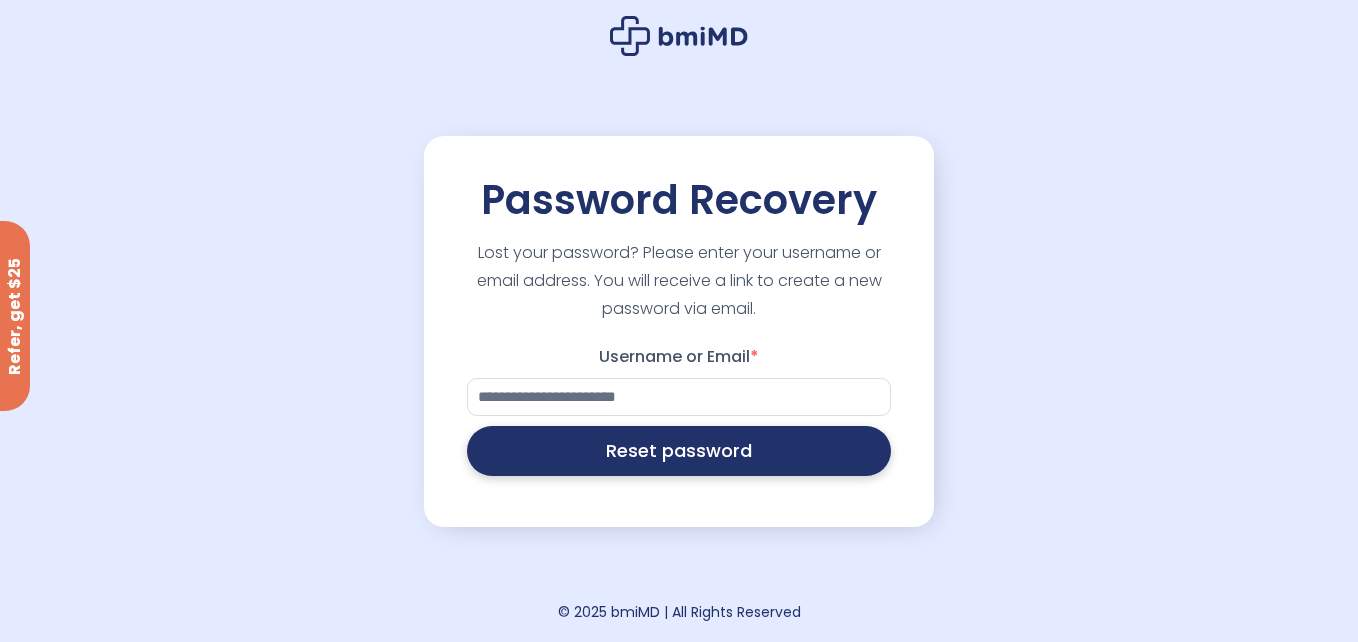 click on "Reset password" at bounding box center [679, 451] 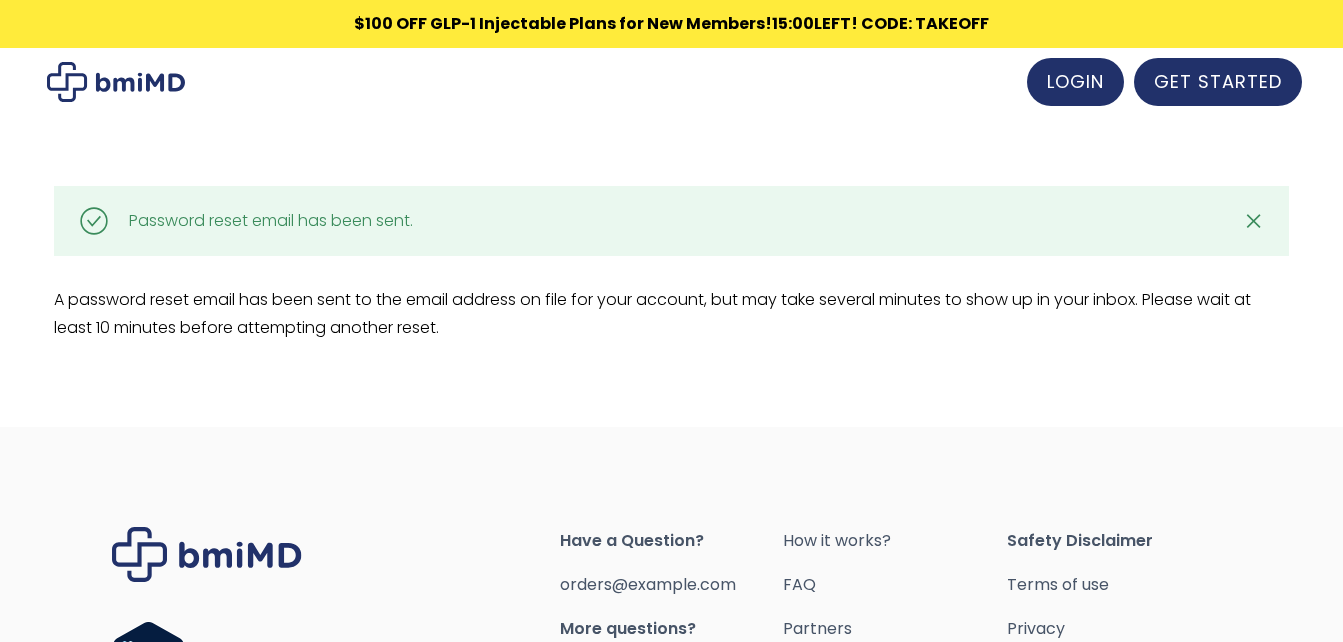 scroll, scrollTop: 0, scrollLeft: 0, axis: both 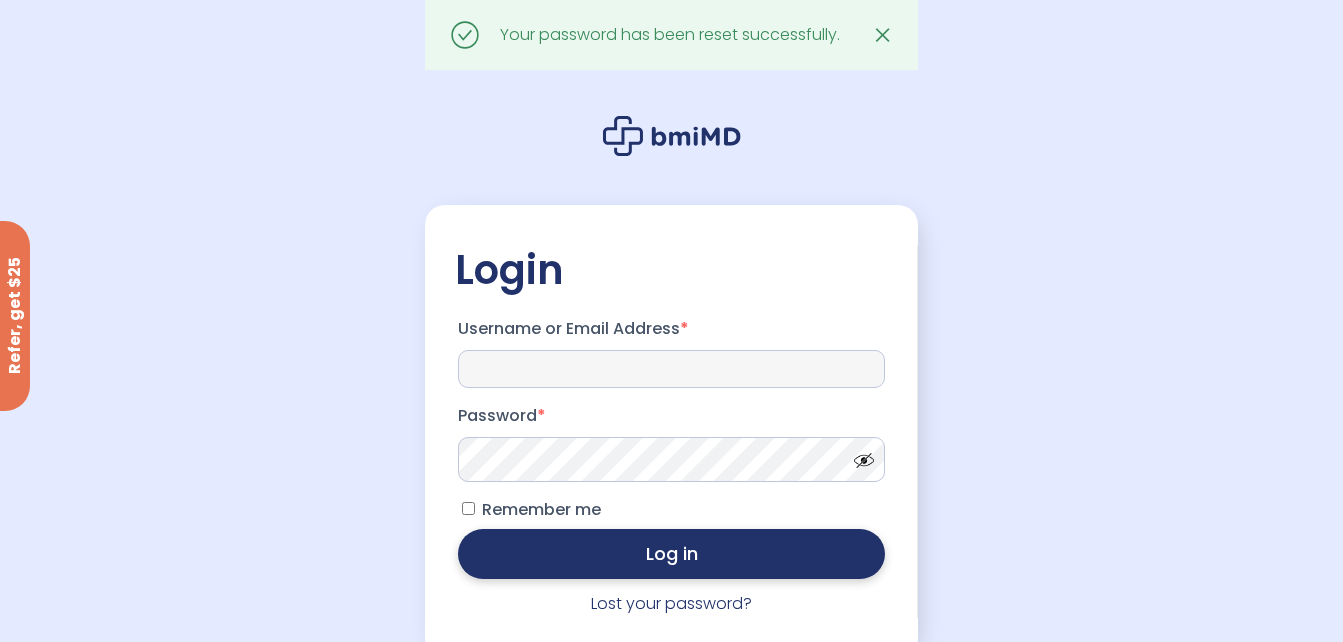 type on "**********" 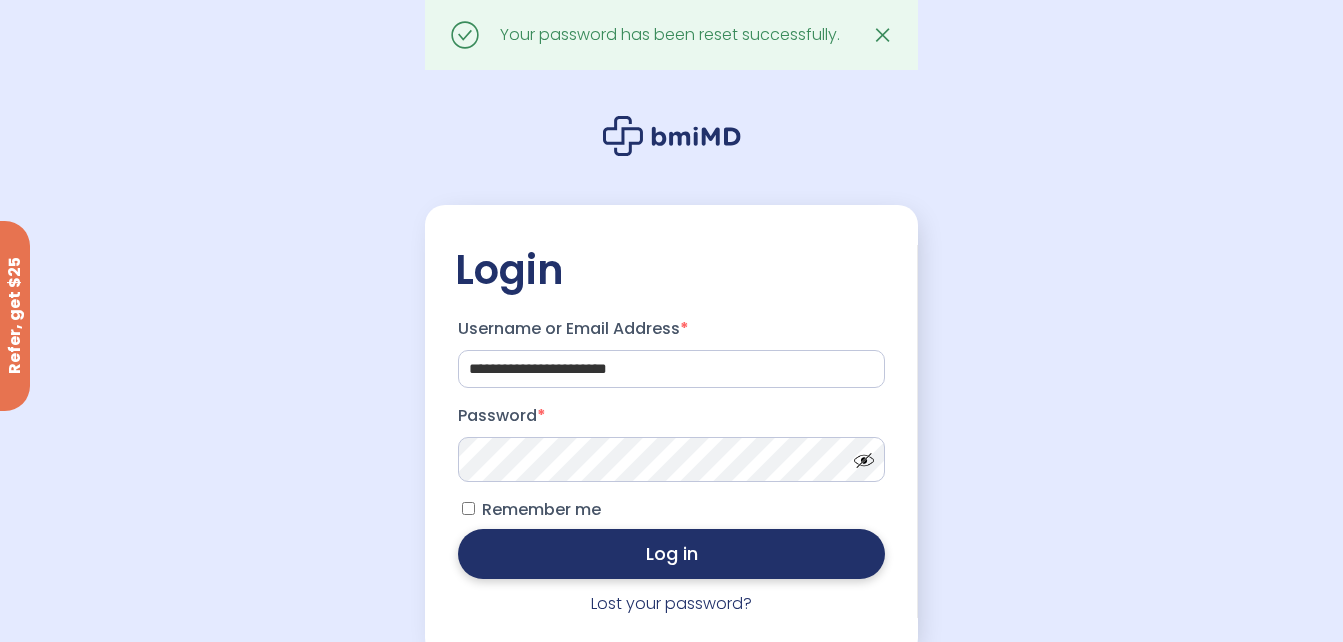 click on "Log in" at bounding box center [671, 554] 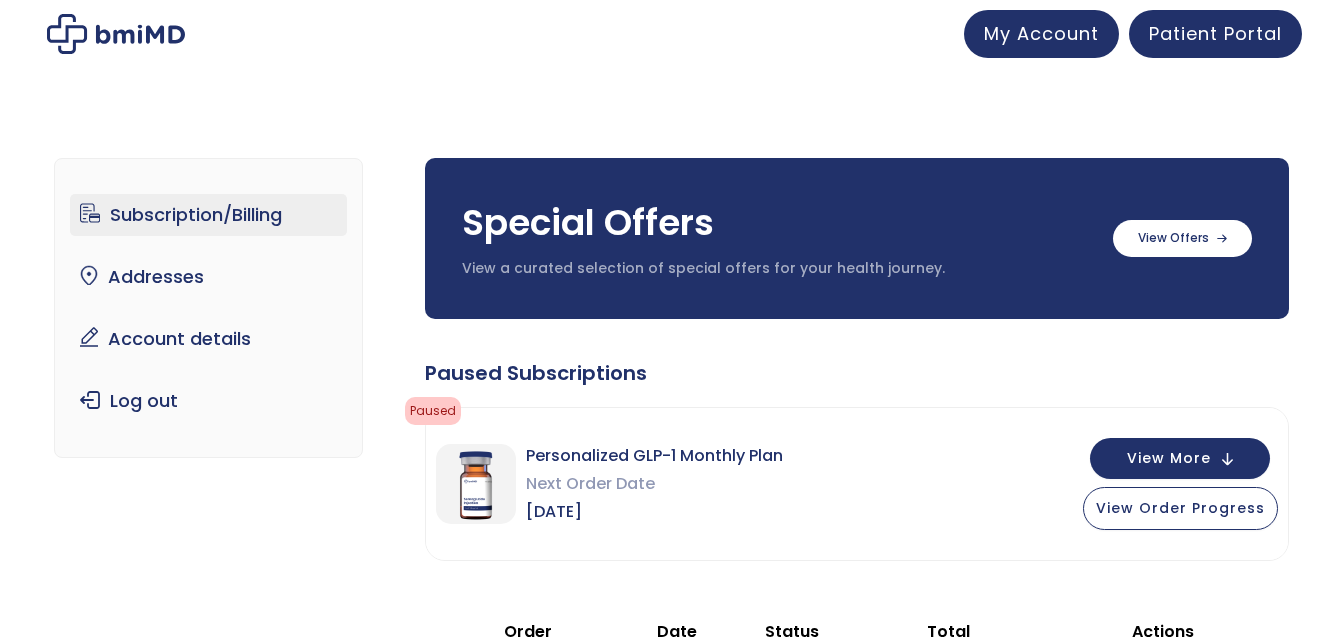 scroll, scrollTop: 0, scrollLeft: 0, axis: both 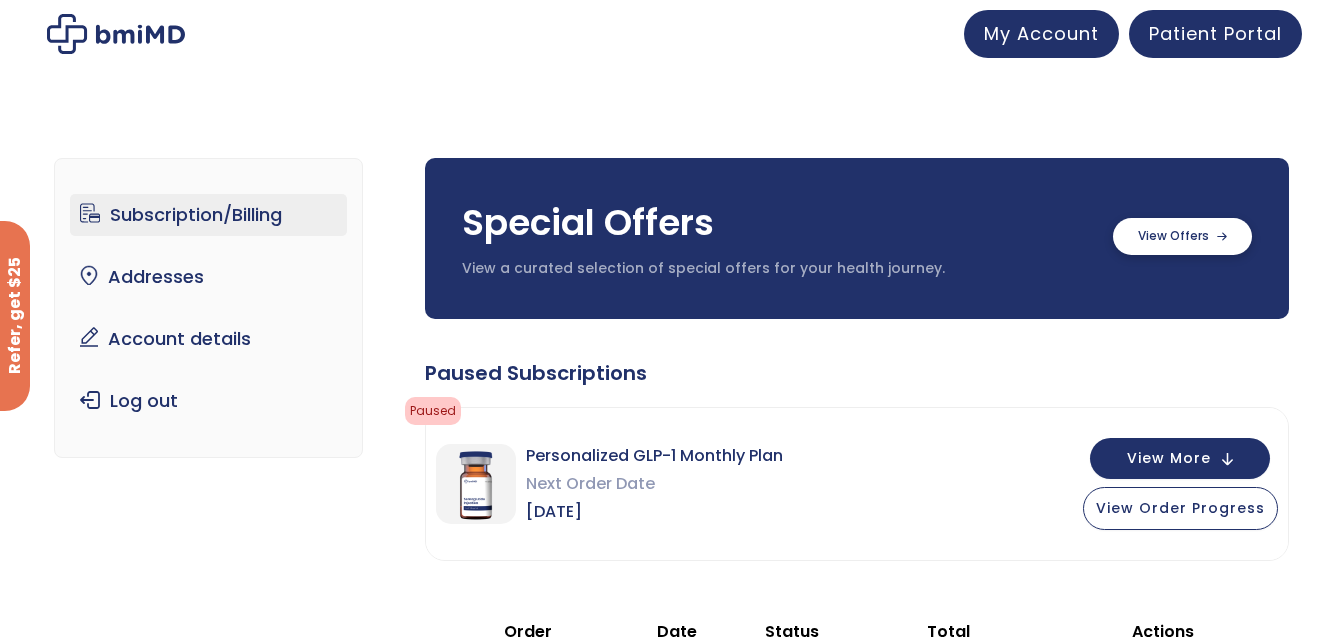 click at bounding box center (1182, 236) 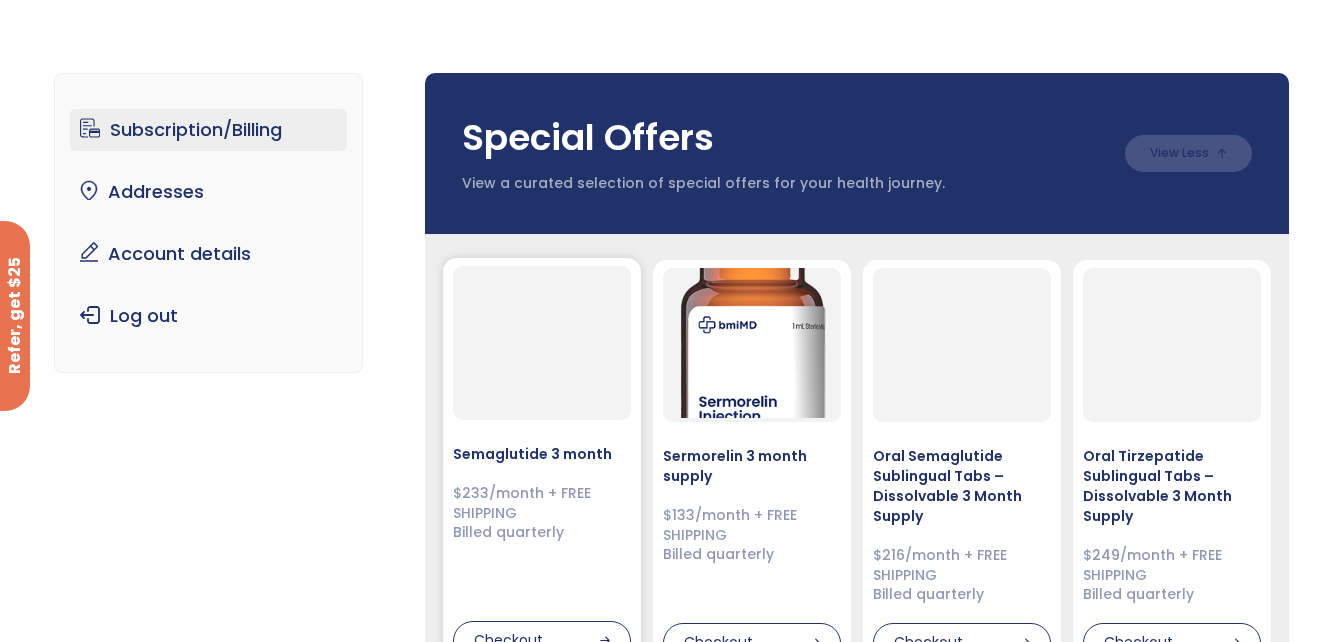 scroll, scrollTop: 0, scrollLeft: 0, axis: both 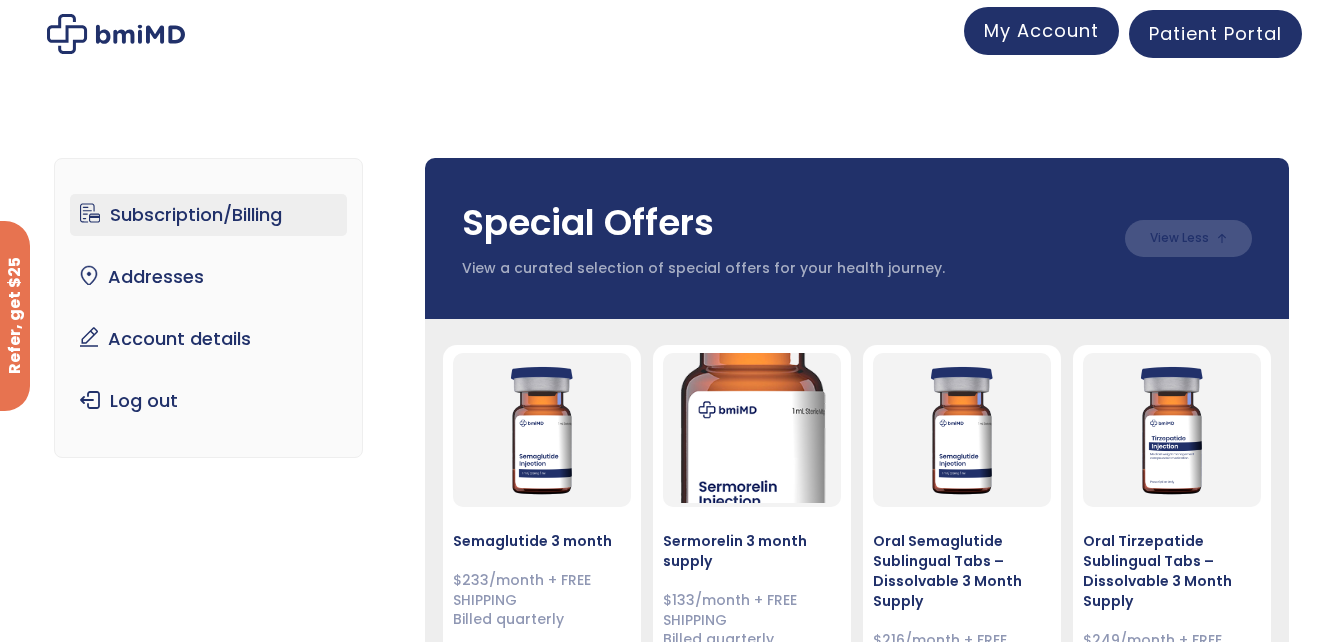 click on "My Account" at bounding box center (1041, 30) 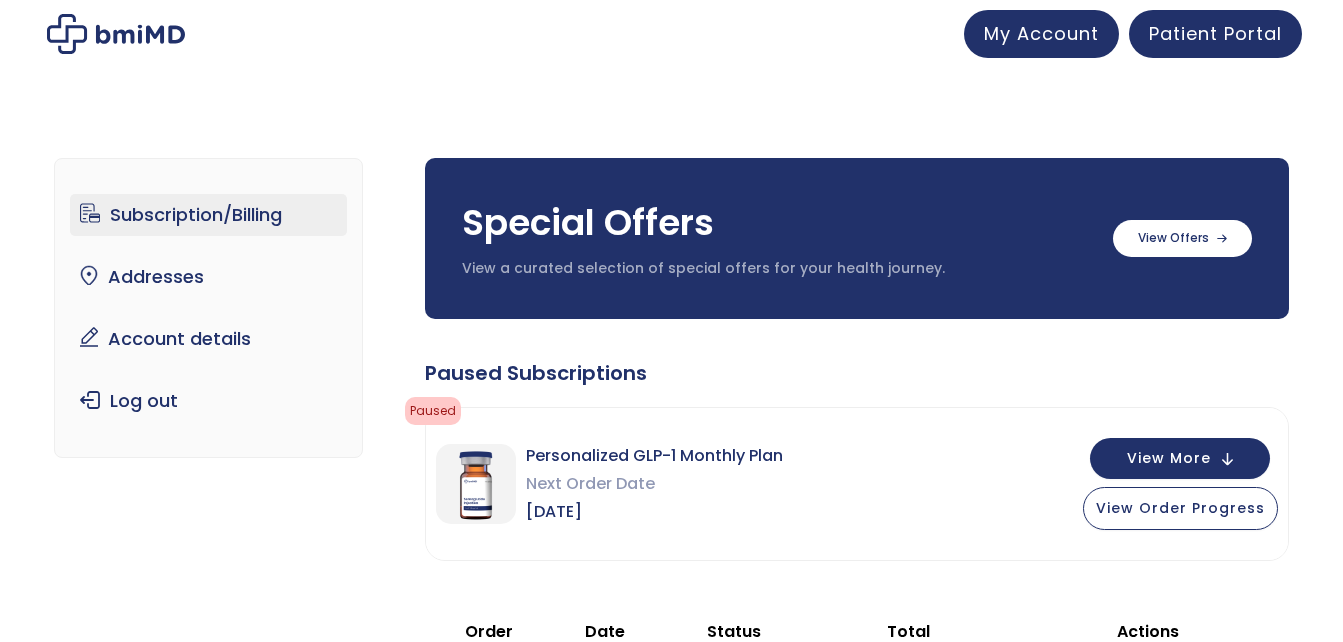 scroll, scrollTop: 0, scrollLeft: 0, axis: both 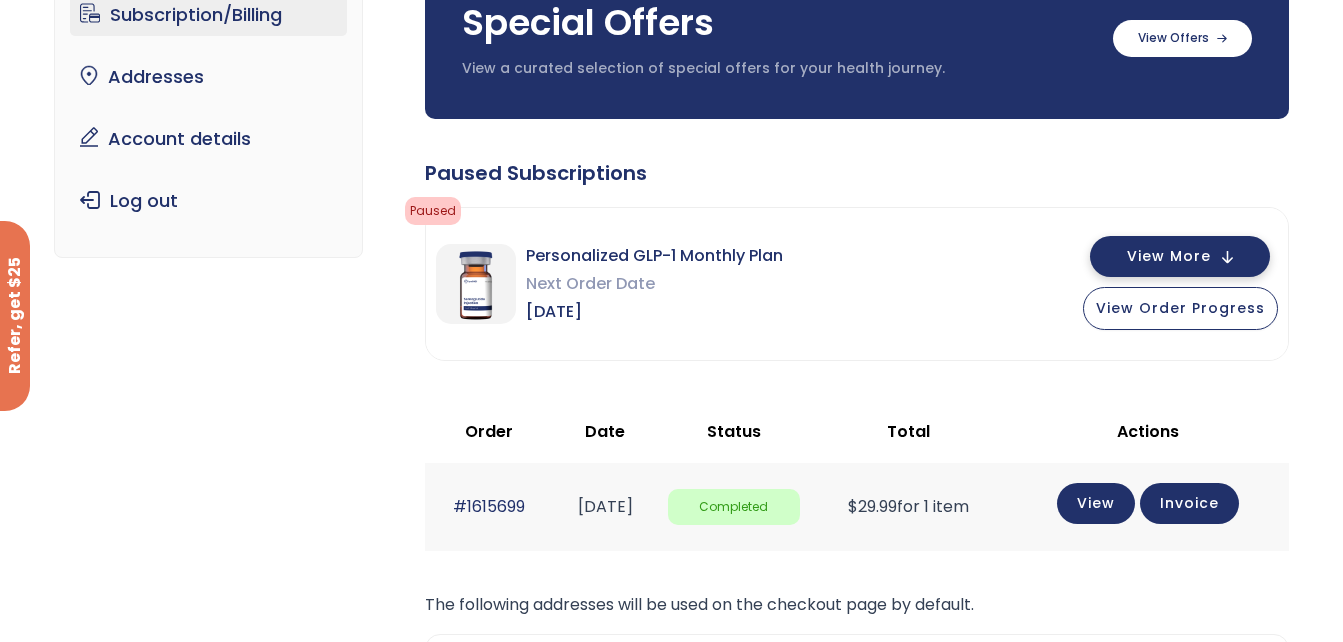 click on "View More" at bounding box center [1169, 256] 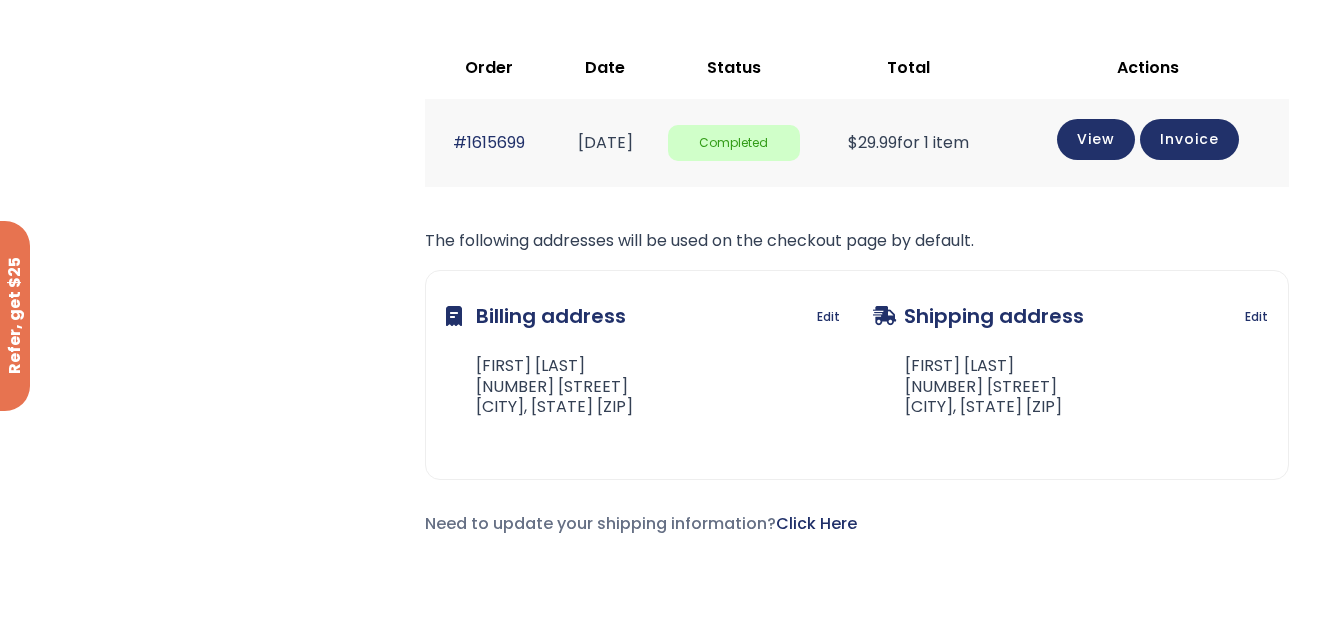 scroll, scrollTop: 1100, scrollLeft: 0, axis: vertical 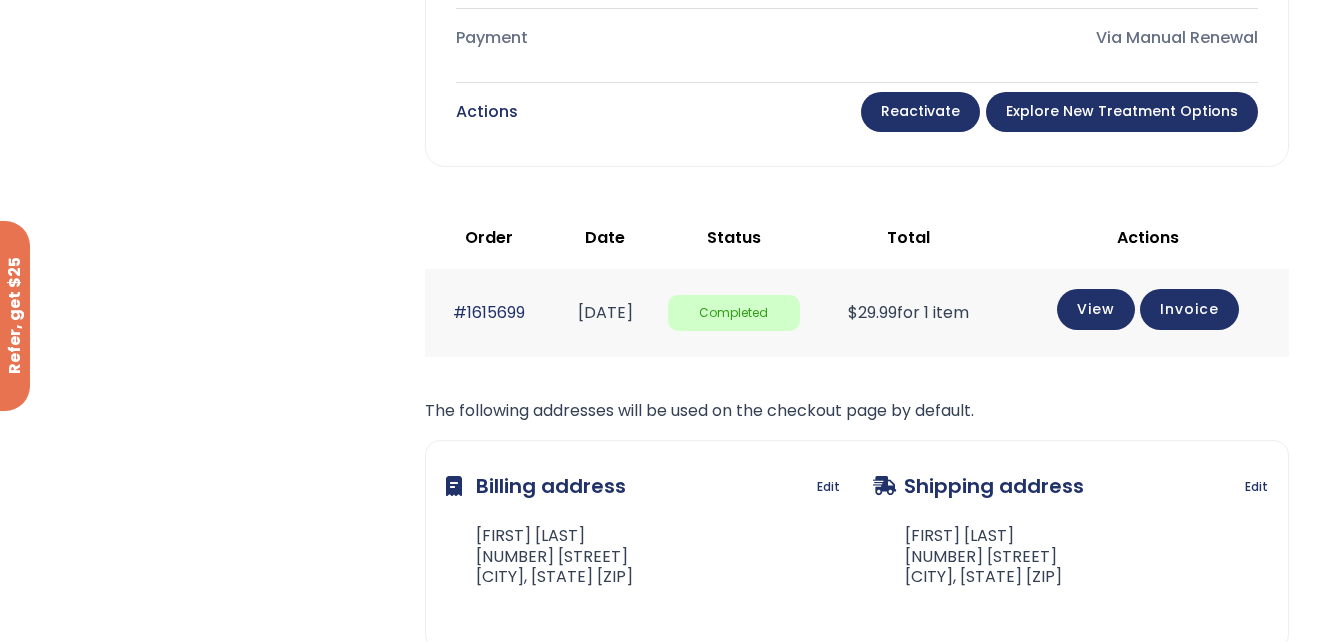 click on "Explore New Treatment Options" at bounding box center (1122, 112) 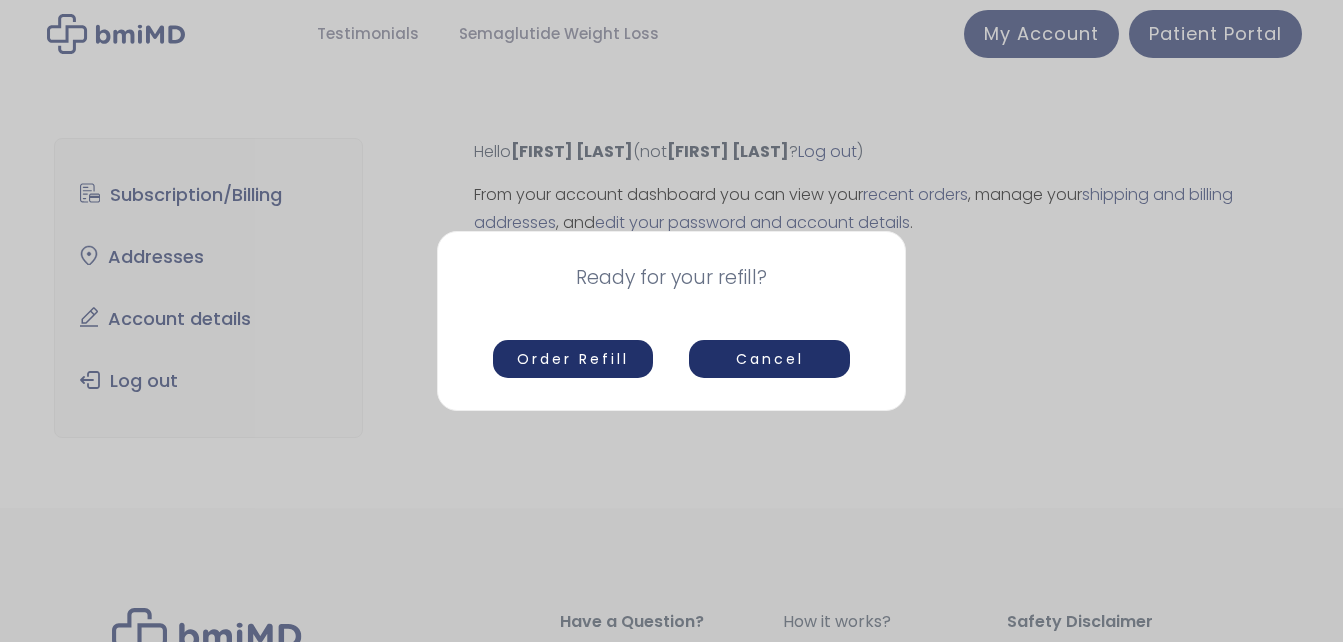 scroll, scrollTop: 0, scrollLeft: 0, axis: both 